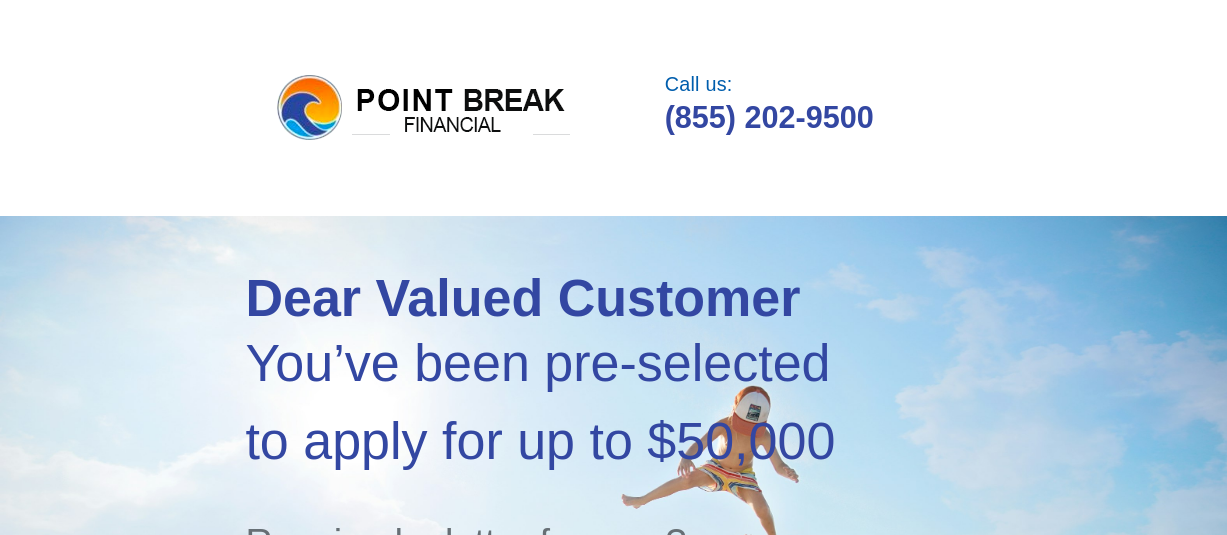 scroll, scrollTop: 0, scrollLeft: 0, axis: both 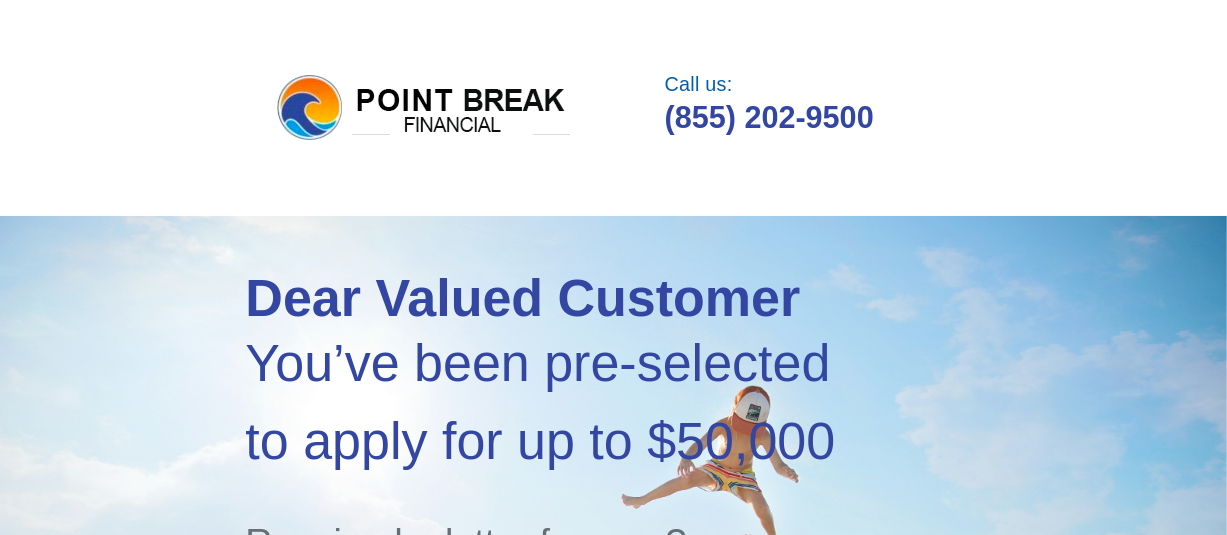 click on "Dear Valued Customer
You’ve been pre-selected to apply for up to $50,000
Received a letter from us?
If you don't have a code, click  here .
This will  NOT  affect your credit score.
SUBMIT" at bounding box center (613, 589) 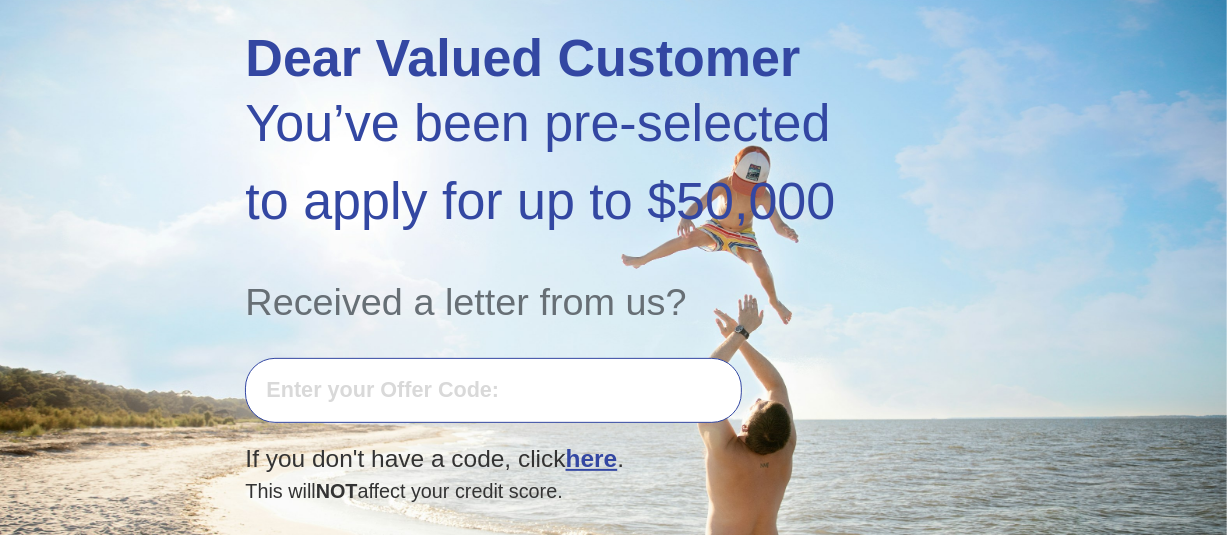 scroll, scrollTop: 320, scrollLeft: 0, axis: vertical 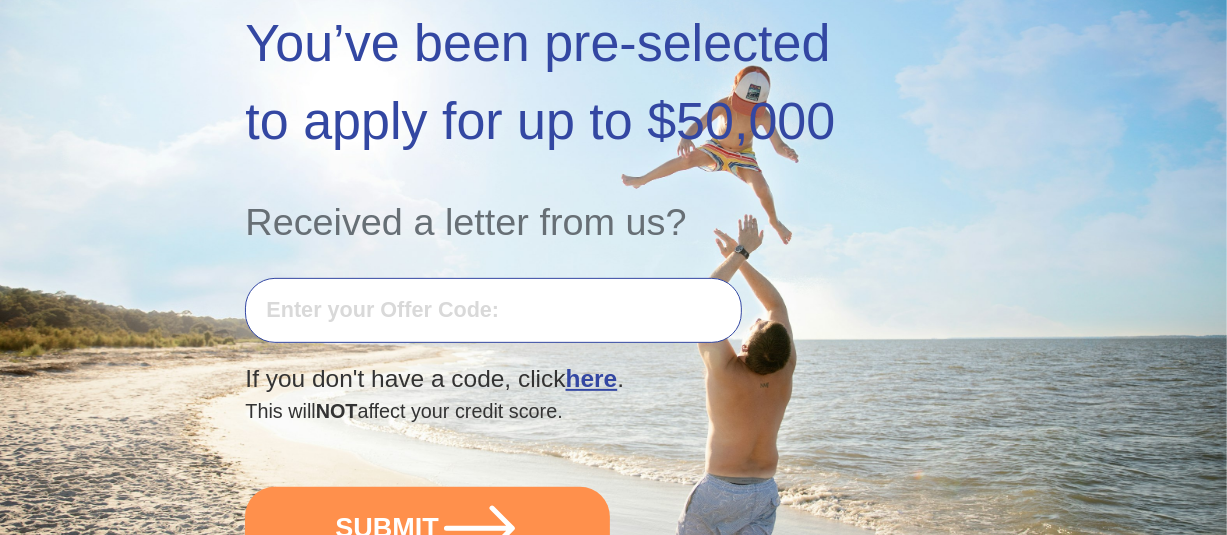 click at bounding box center (493, 310) 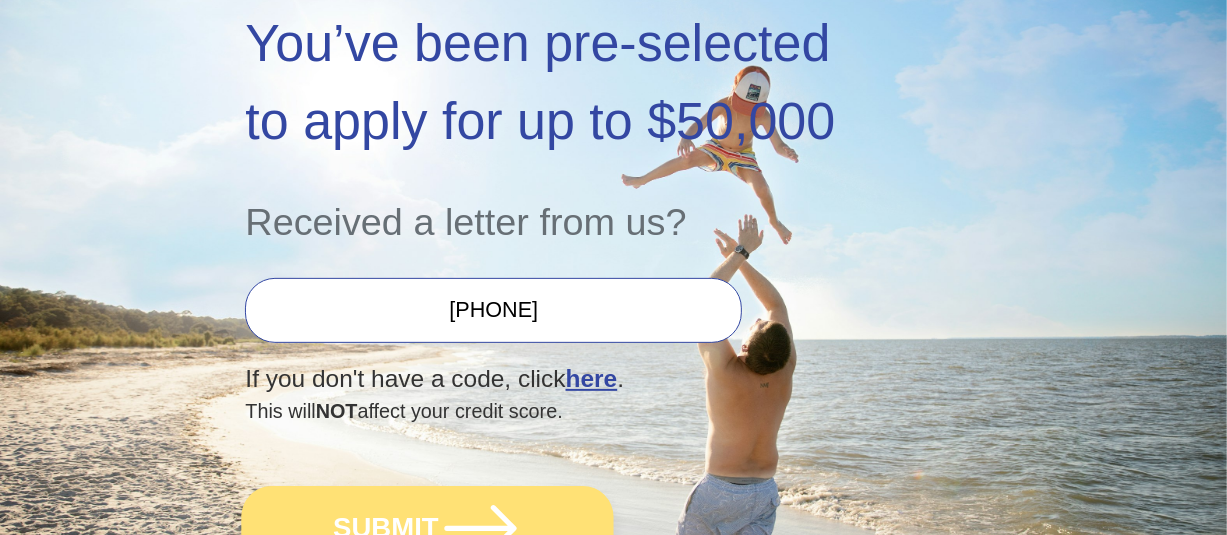 type on "0730K-575672" 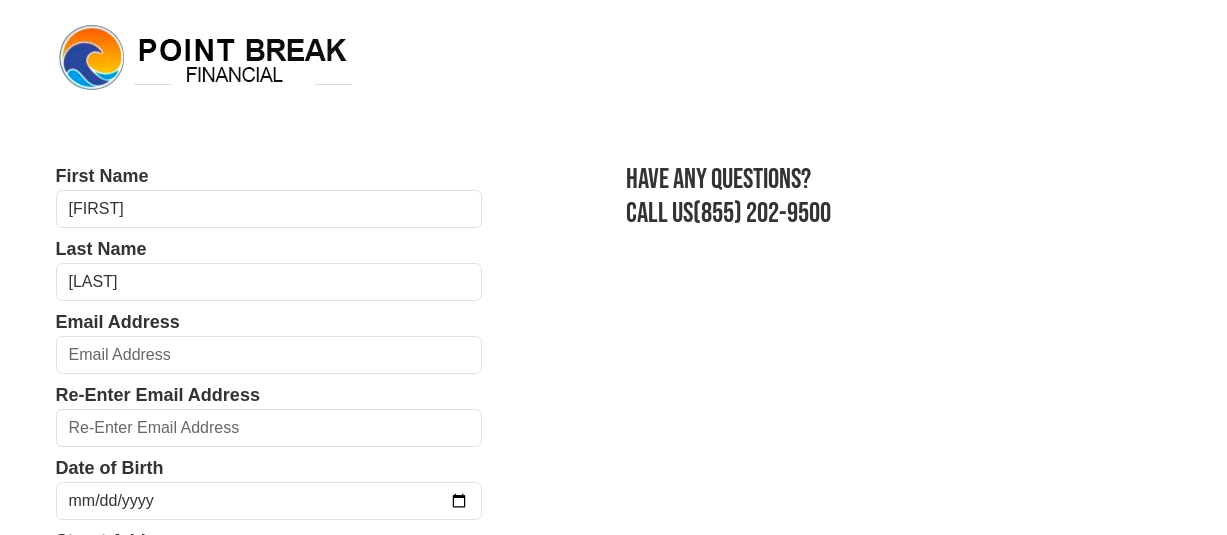 scroll, scrollTop: 0, scrollLeft: 0, axis: both 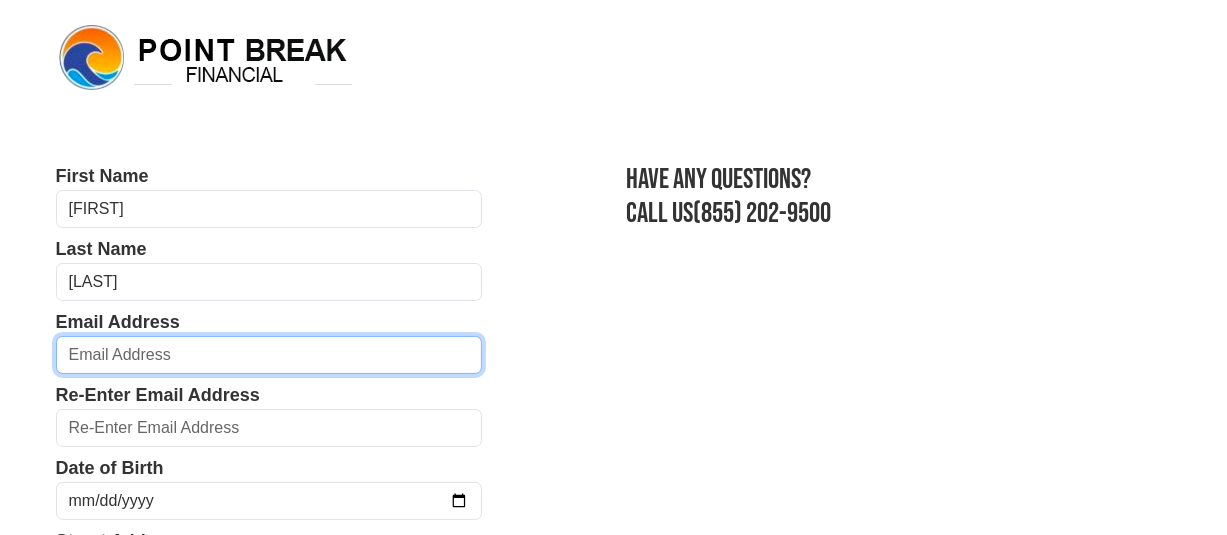 click at bounding box center [269, 355] 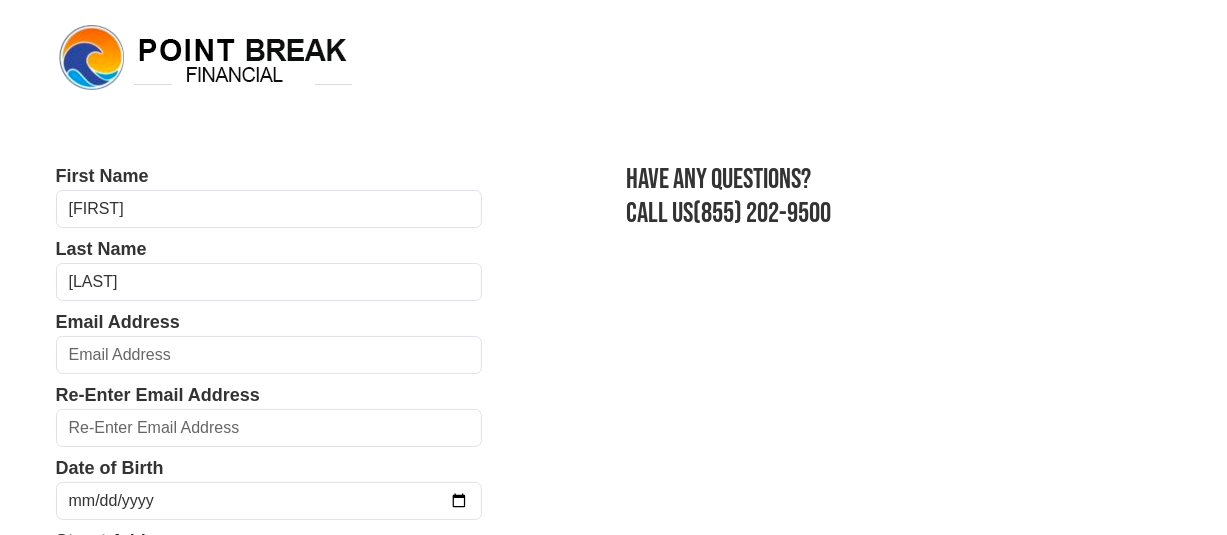 click on "First Name
[FIRST]
Last Name
[LAST]
Email Address
[EMAIL]
Re-Enter Email Address
[EMAIL]
Date of Birth
[DATE]
Street Address
[NUMBER] [STREET]
City
[CITY]
State
Alabama
Alaska
Arizona
Arkansas
California
Colorado
Connecticut
Delaware
District of Columbia
Florida
Georgia
Hawaii
Idaho
Illinois
Indiana
[NUMBER] [STREET]" at bounding box center (614, 793) 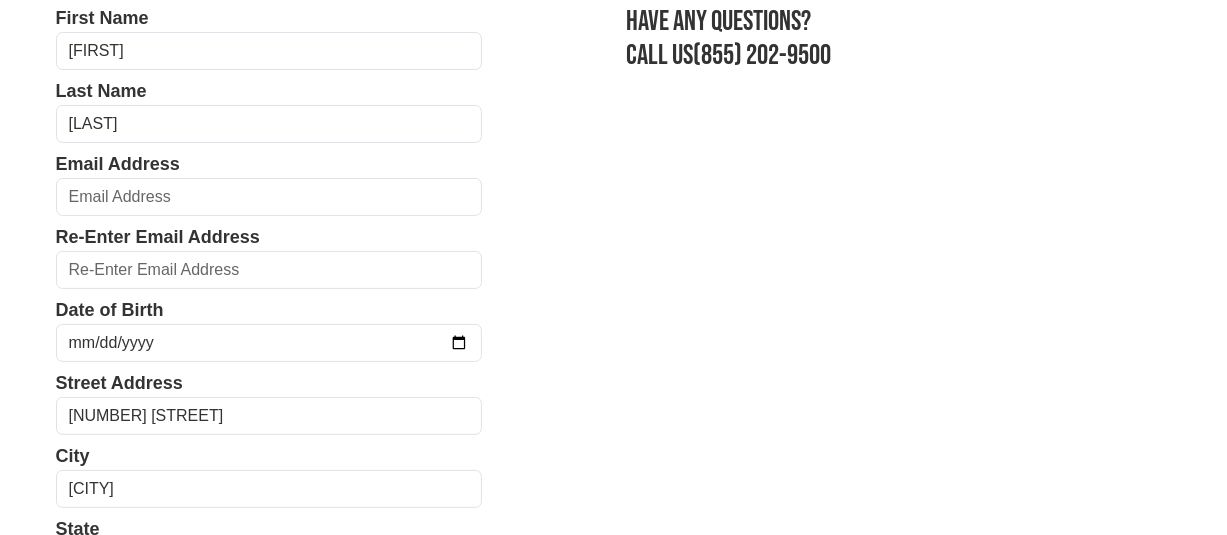 scroll, scrollTop: 160, scrollLeft: 0, axis: vertical 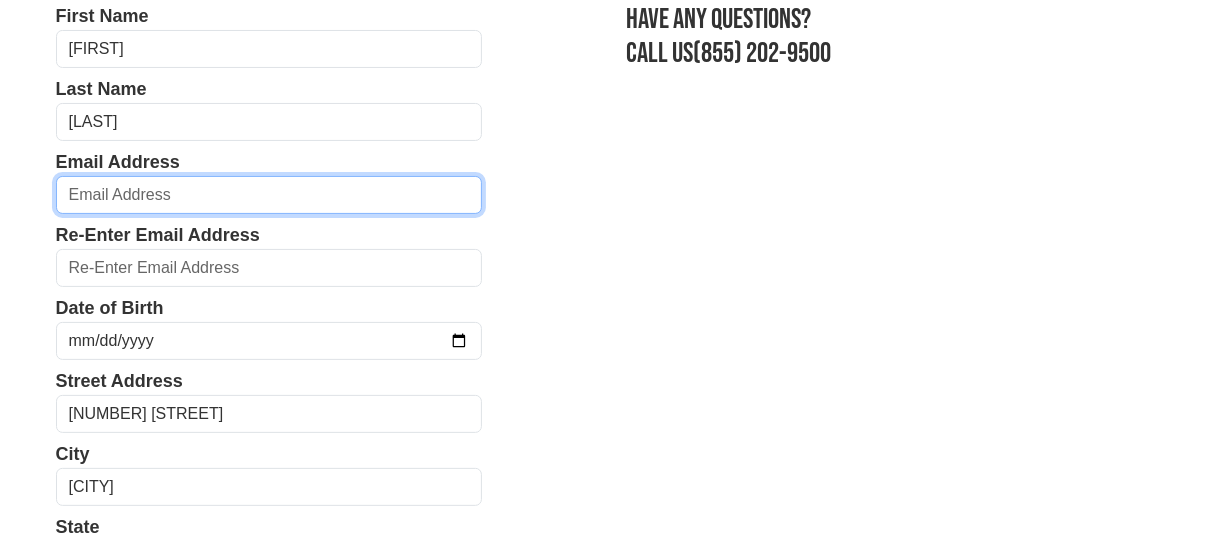 click at bounding box center (269, 195) 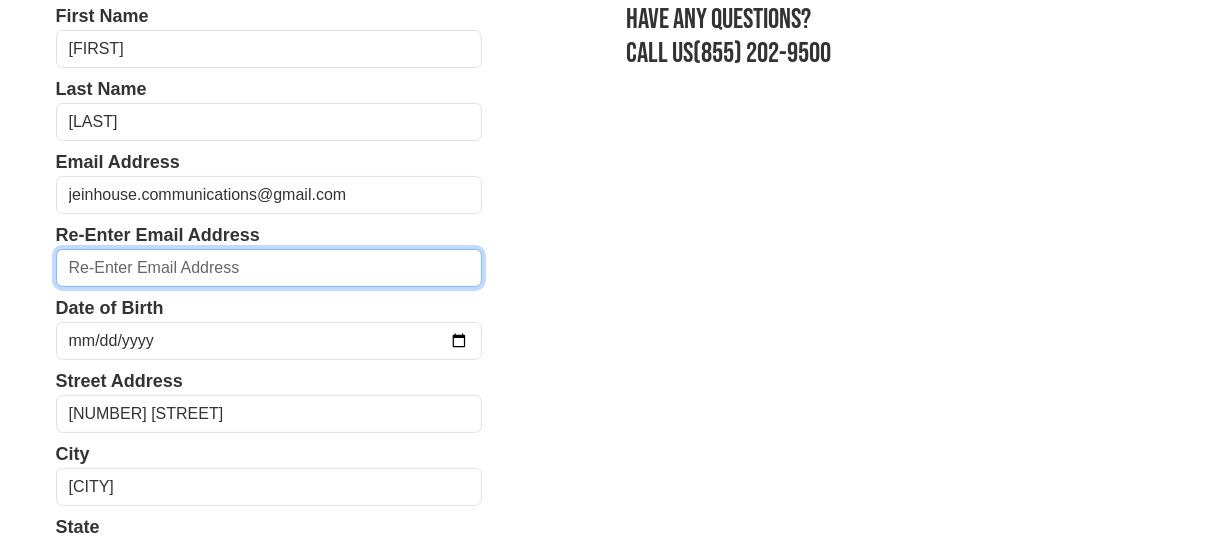 click at bounding box center (269, 268) 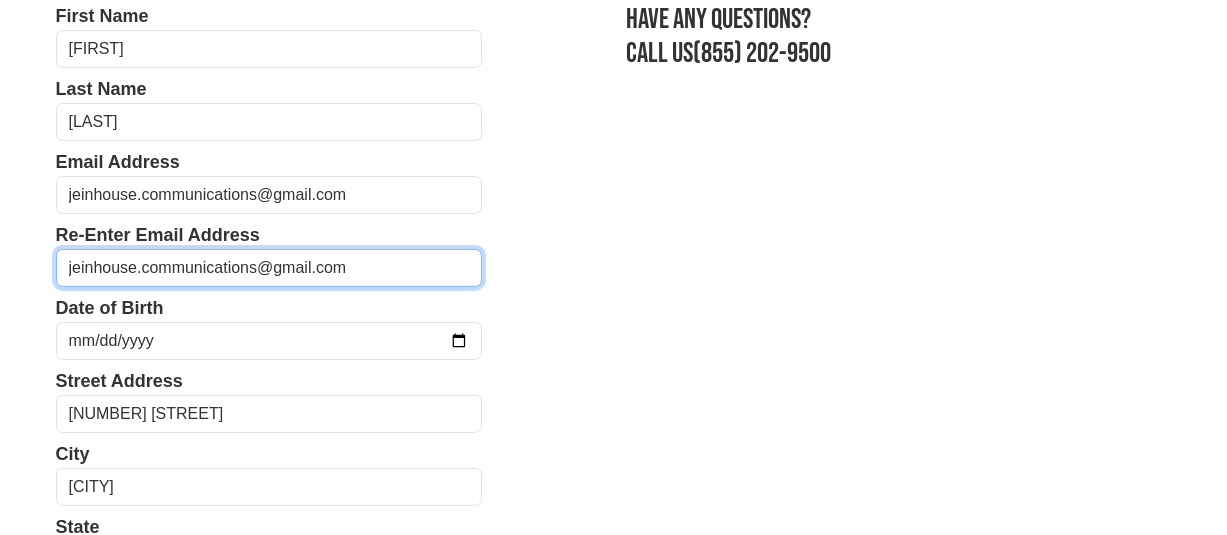 type on "jeinhouse.communications@gmail.com" 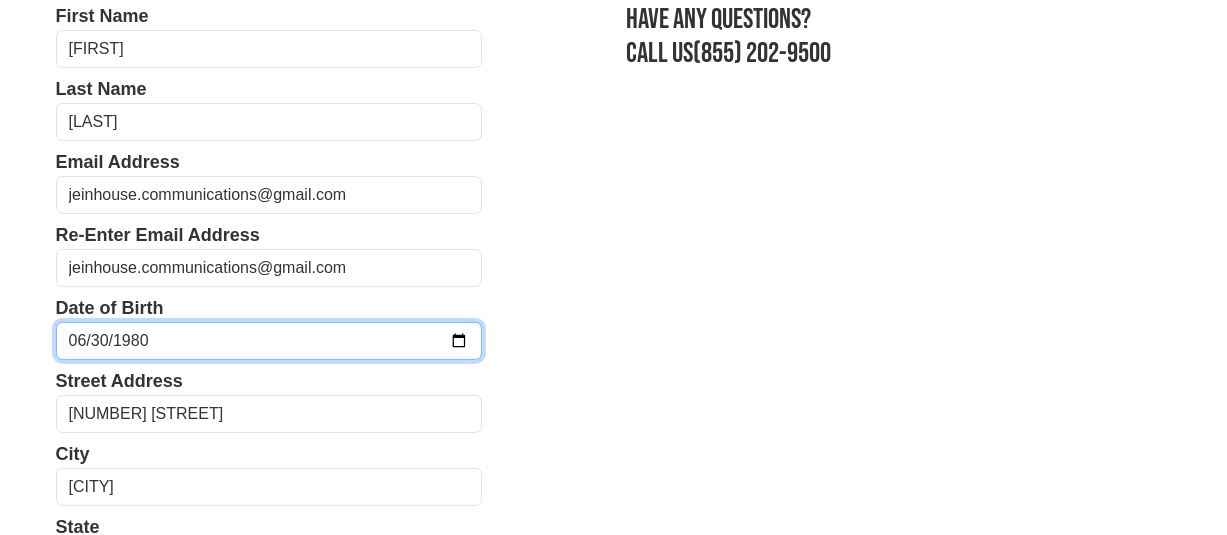 type on "19809-06-30" 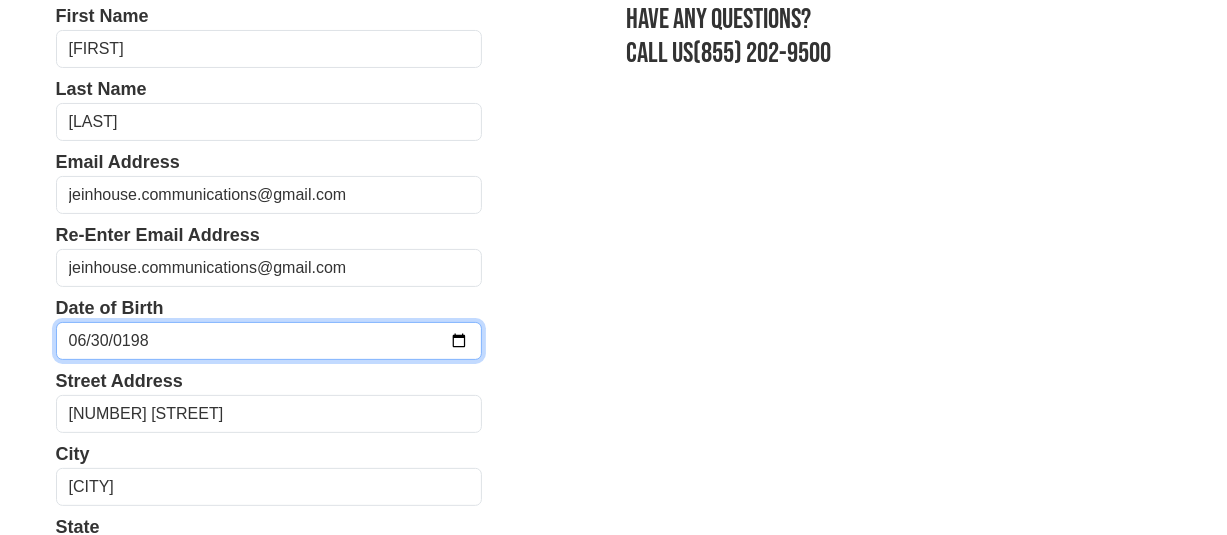 type on "1988-06-30" 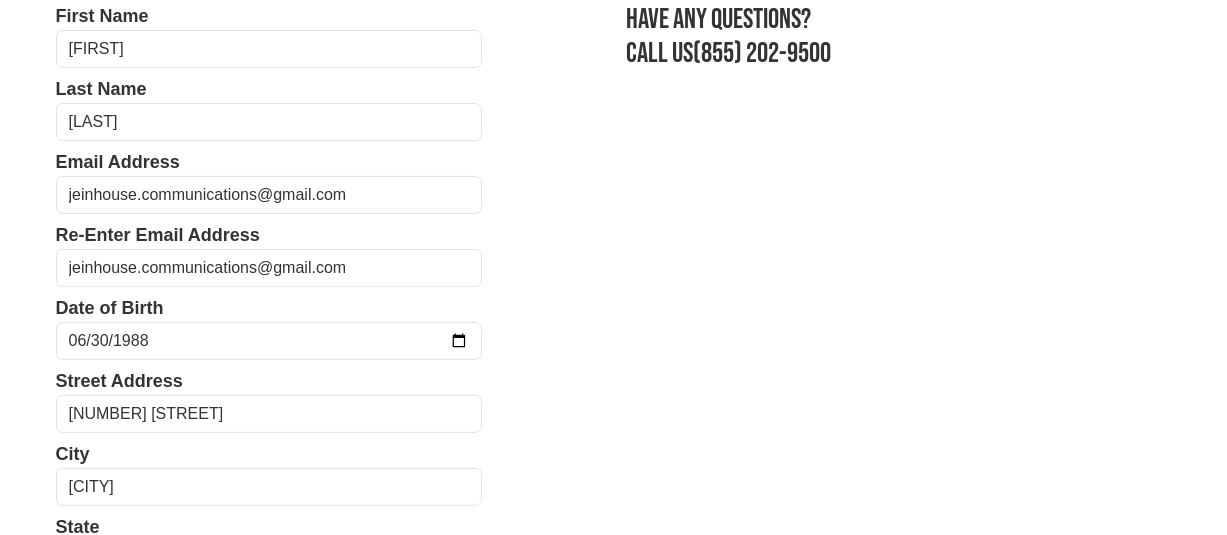 click on "First Name
[FIRST]
Last Name
[LAST]
Email Address
[EMAIL]
Re-Enter Email Address
[EMAIL]
Date of Birth
1988-06-30
Street Address
[NUMBER] [STREET]
City
[CITY]
State
Alabama
Alaska
Arizona
Arkansas
California
Colorado
Connecticut
Delaware
District of Columbia
Florida
Georgia
[NUMBER] [STREET]" at bounding box center (613, 107) 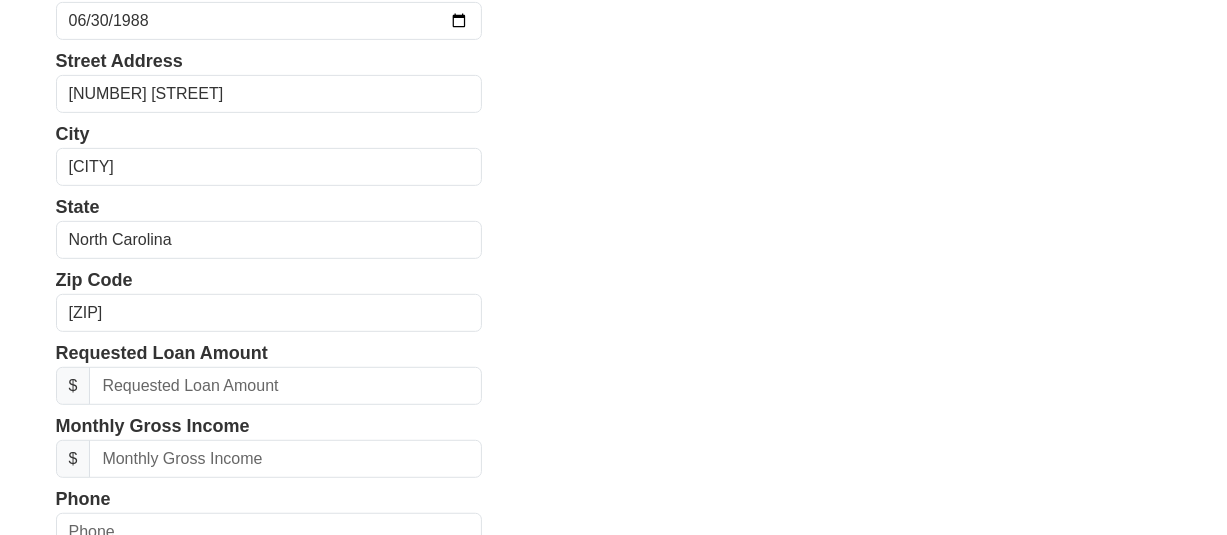 scroll, scrollTop: 520, scrollLeft: 0, axis: vertical 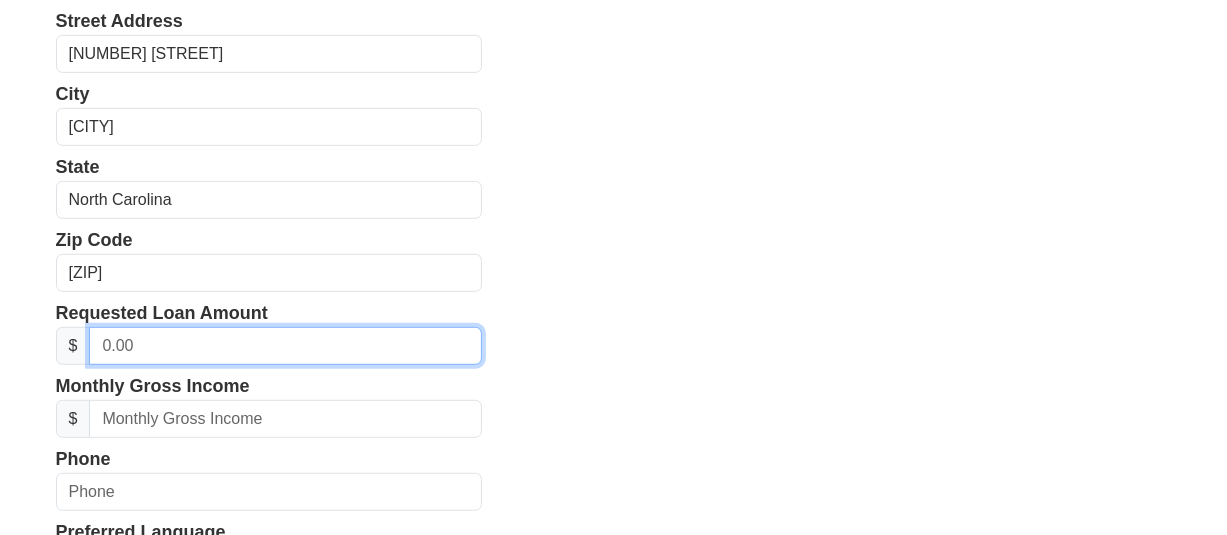 click at bounding box center (285, 346) 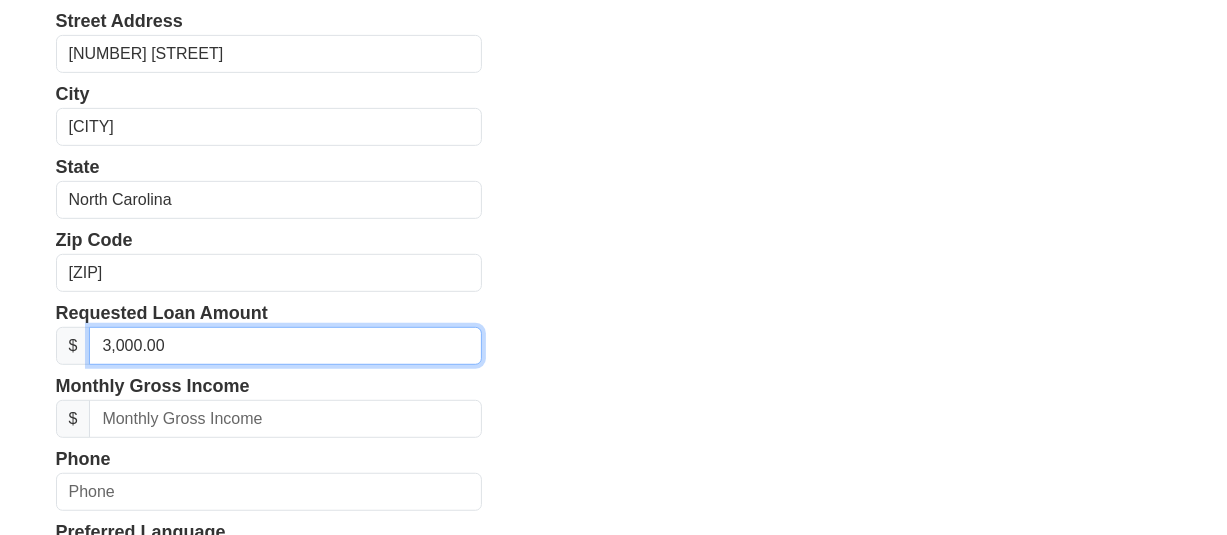 type on "30,000.00" 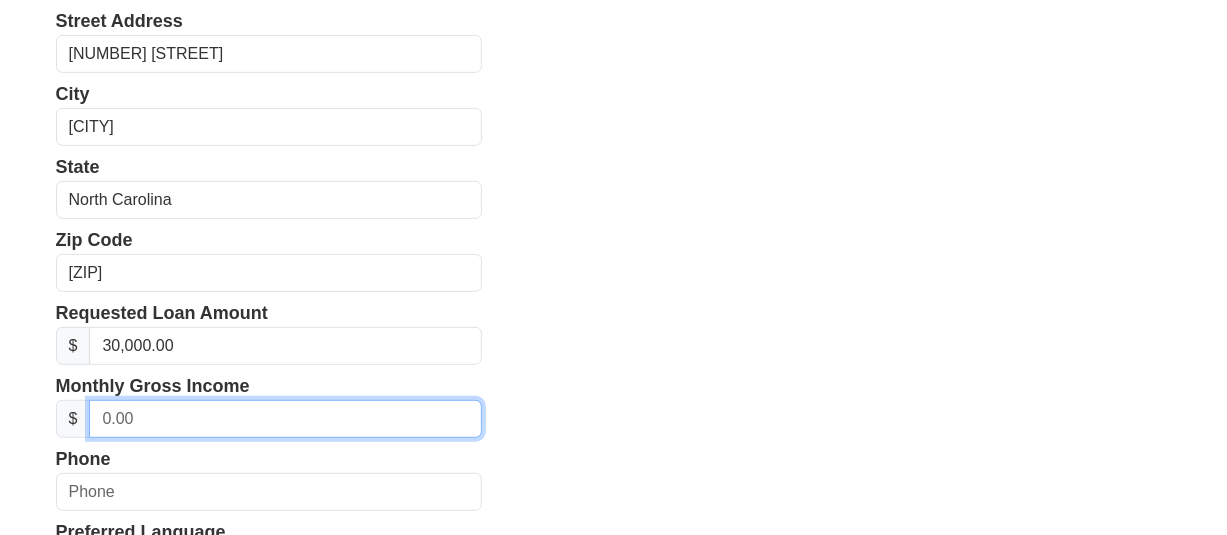 click at bounding box center (285, 419) 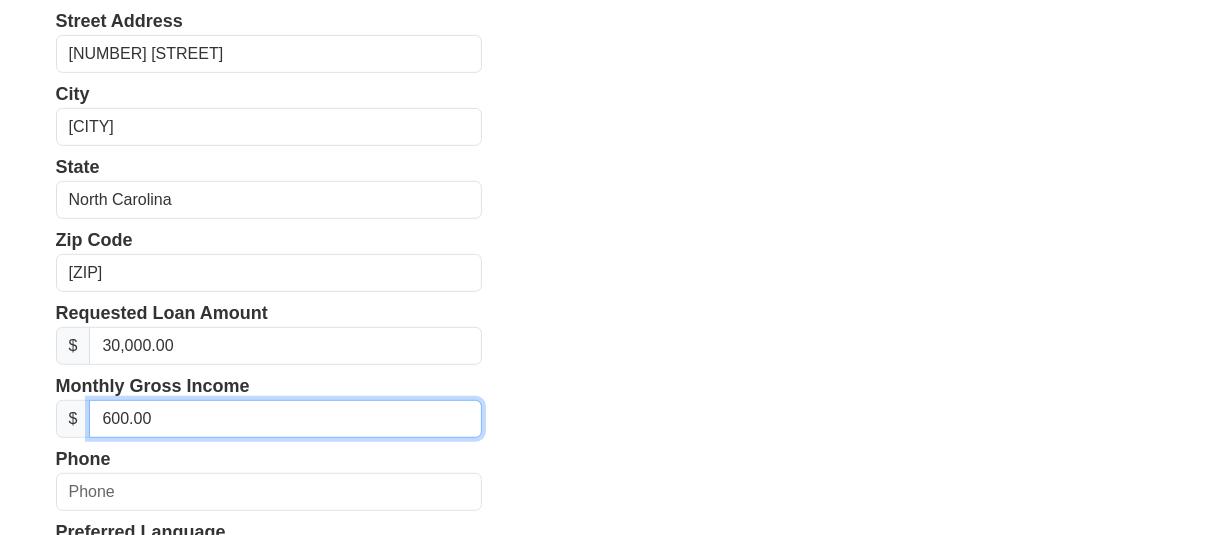type on "6,000.00" 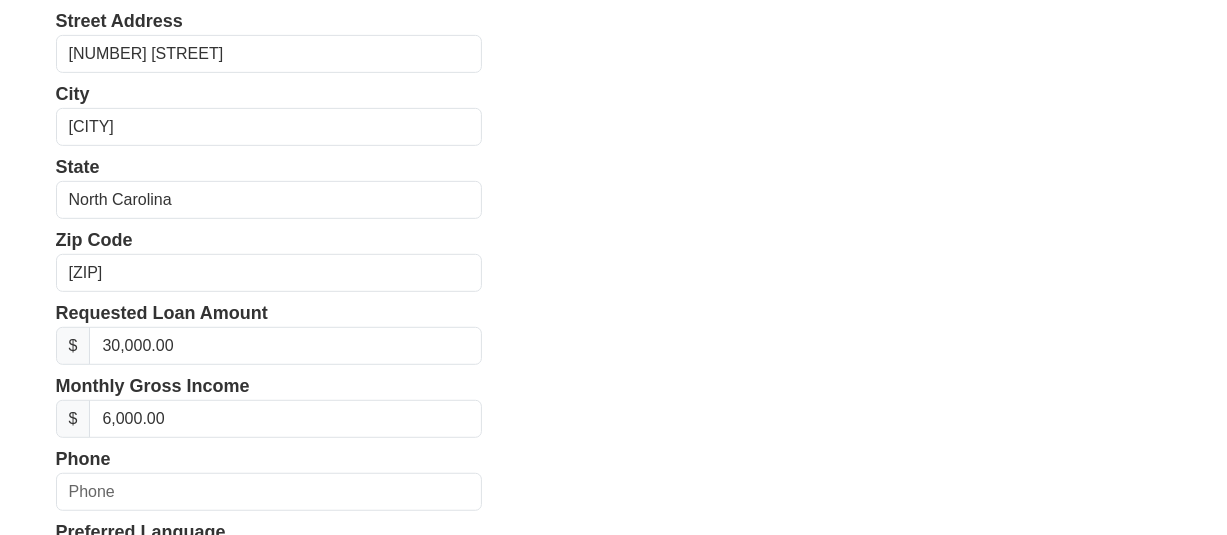 click on "First Name
[FIRST]
Last Name
[LAST]
Email Address
[EMAIL]
Re-Enter Email Address
[EMAIL]
Date of Birth
1988-06-30
Street Address
[NUMBER] [STREET]
City
[CITY]
State
Alabama
Alaska
Arizona
Arkansas
California
Colorado
Connecticut
Delaware
District of Columbia
Florida
Georgia
[NUMBER] [STREET]" at bounding box center (613, -253) 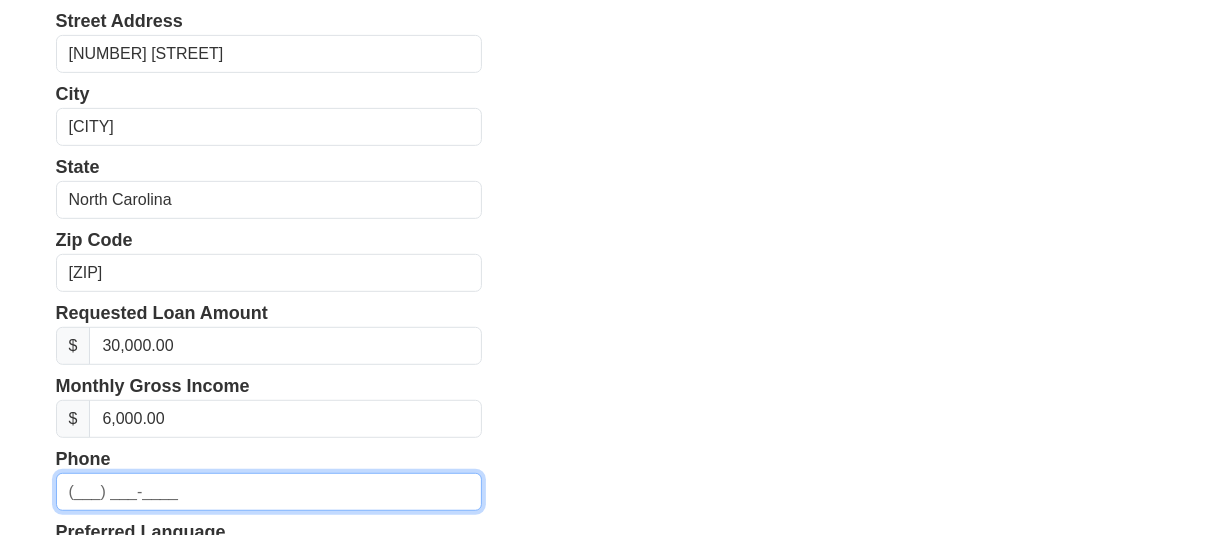 click at bounding box center [269, 492] 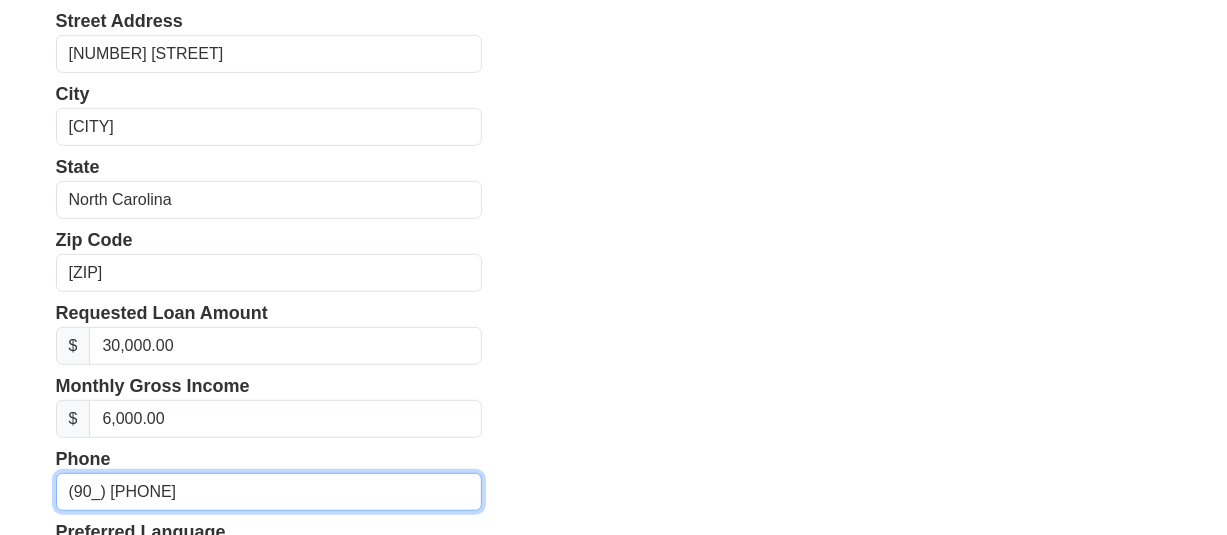 type on "(9__) [PHONE]" 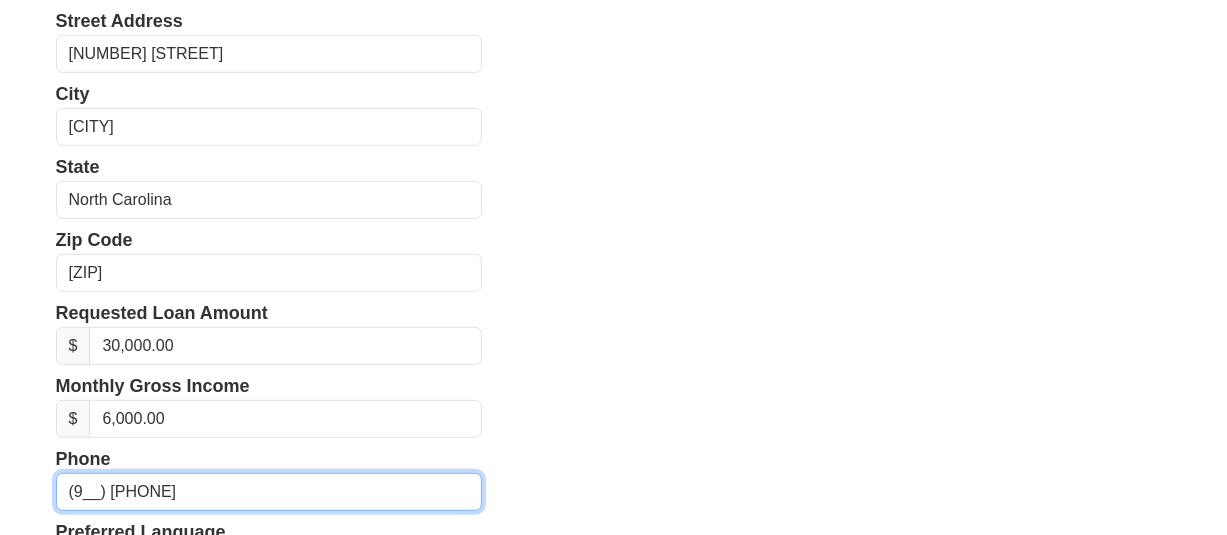 type 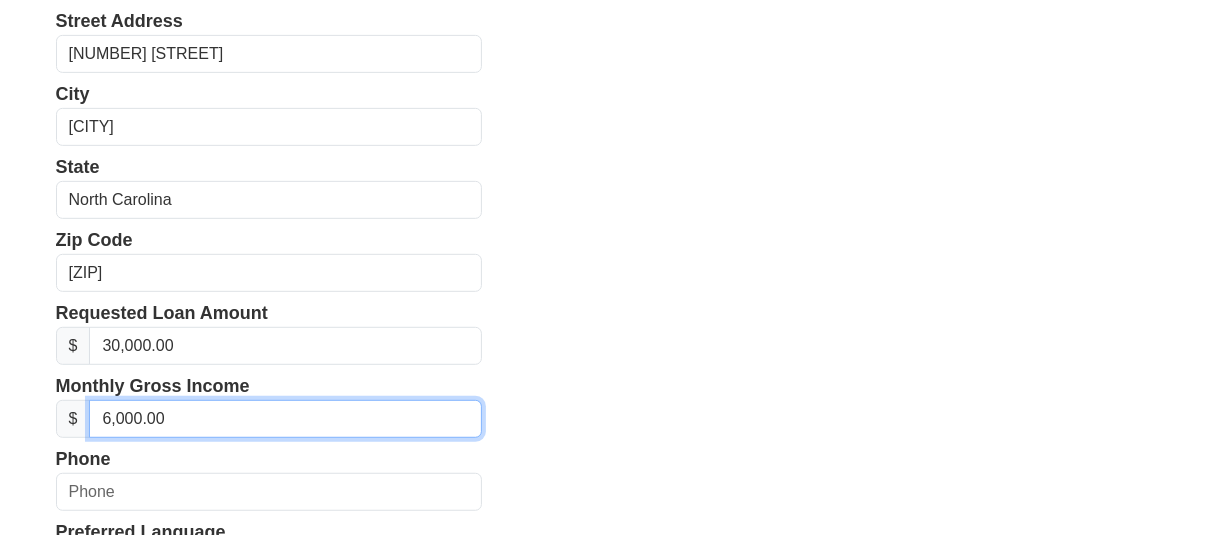 click on "6,000.00" at bounding box center (285, 419) 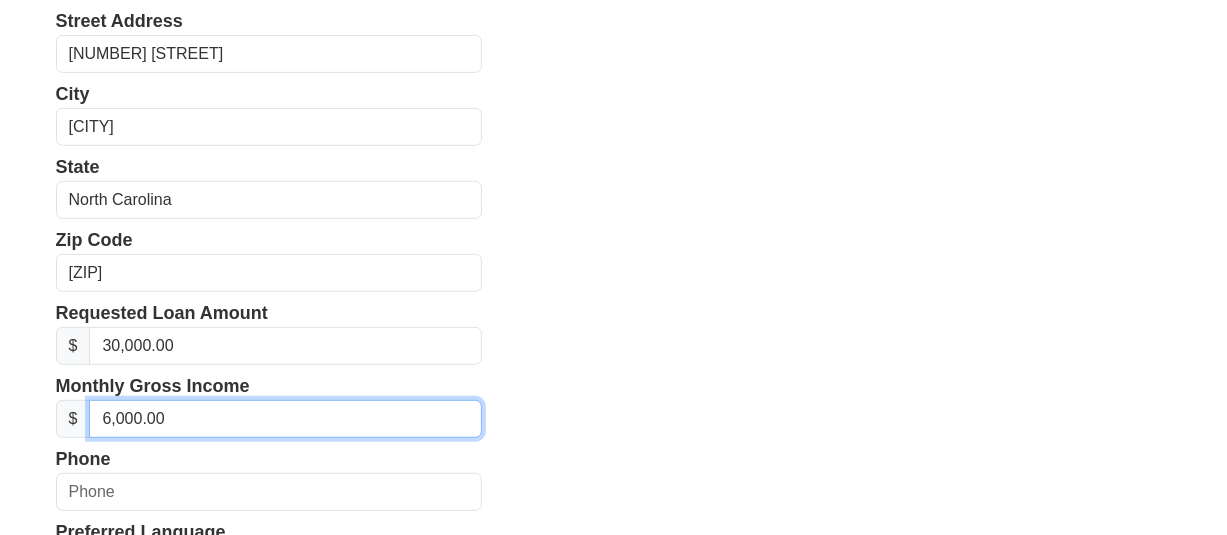 drag, startPoint x: 162, startPoint y: 414, endPoint x: 0, endPoint y: 376, distance: 166.39711 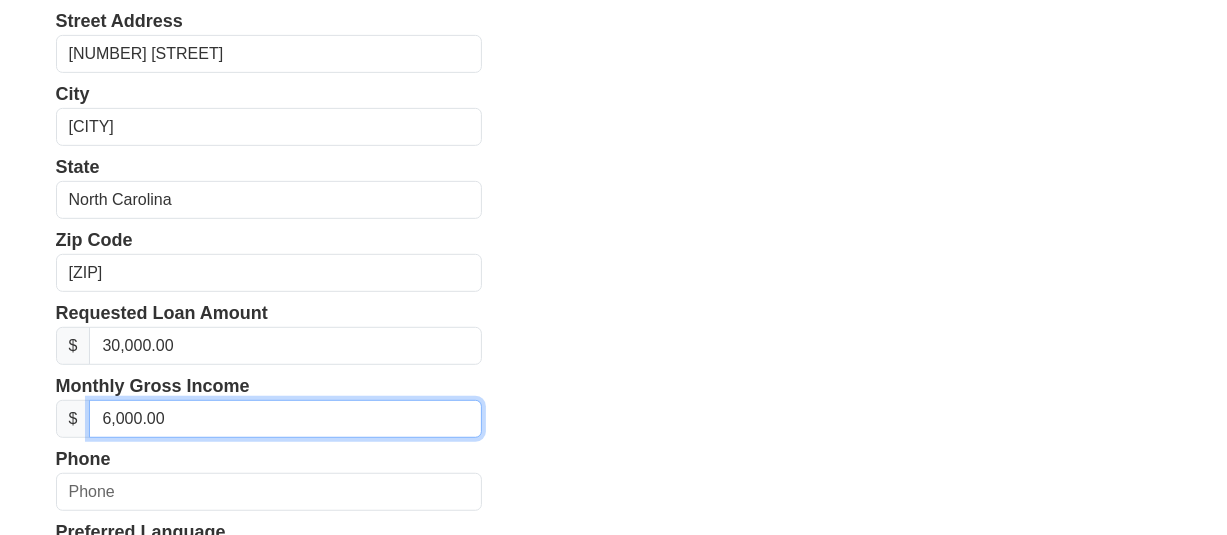 click on "First Name
[FIRST]
Last Name
[LAST]
Email Address
[EMAIL]
Re-Enter Email Address
[EMAIL]
Date of Birth
1988-06-30
Street Address
[NUMBER] [STREET]
City
[CITY]
State
Alabama
Alaska
Arizona
Arkansas
California
Colorado
Connecticut
Delaware
District of Columbia
Florida
Georgia
[NUMBER] [STREET]" at bounding box center [613, -253] 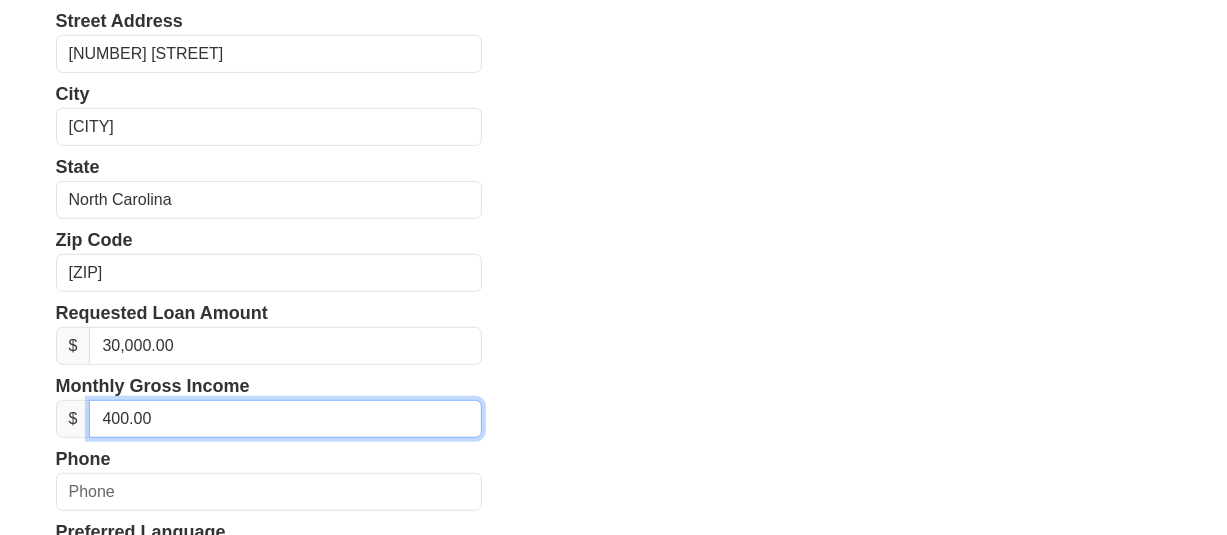 type on "4,000.00" 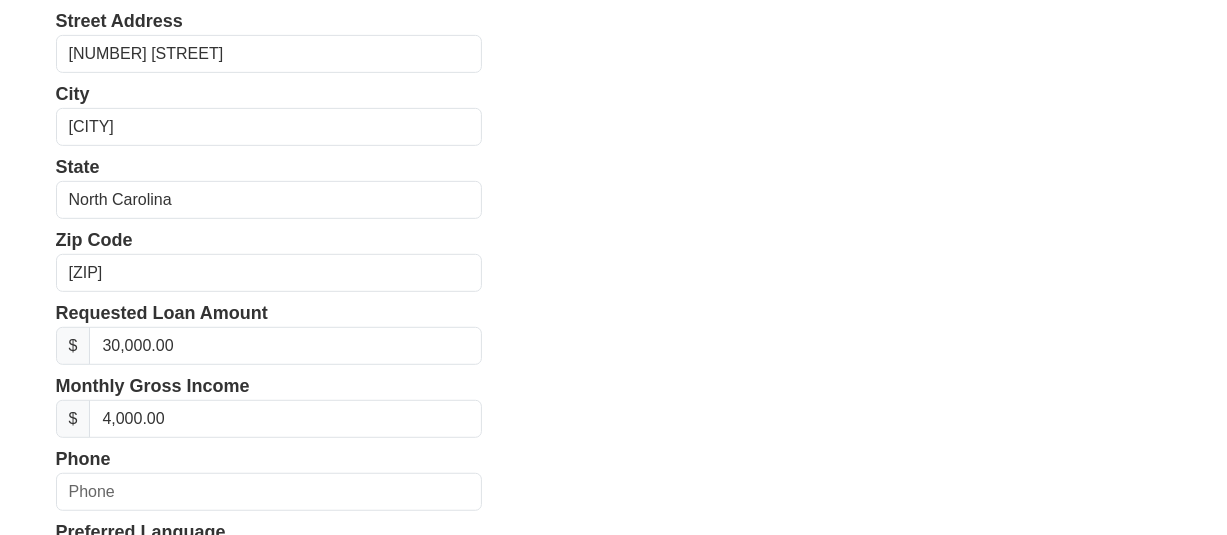 click on "First Name
[FIRST]
Last Name
[LAST]
Email Address
[EMAIL]
Re-Enter Email Address
[EMAIL]
Date of Birth
1988-06-30
Street Address
[NUMBER] [STREET]
City
[CITY]
State
Alabama
Alaska
Arizona
Arkansas
California
Colorado
Connecticut
Delaware
District of Columbia
Florida
Georgia
[NUMBER] [STREET]" at bounding box center (613, -253) 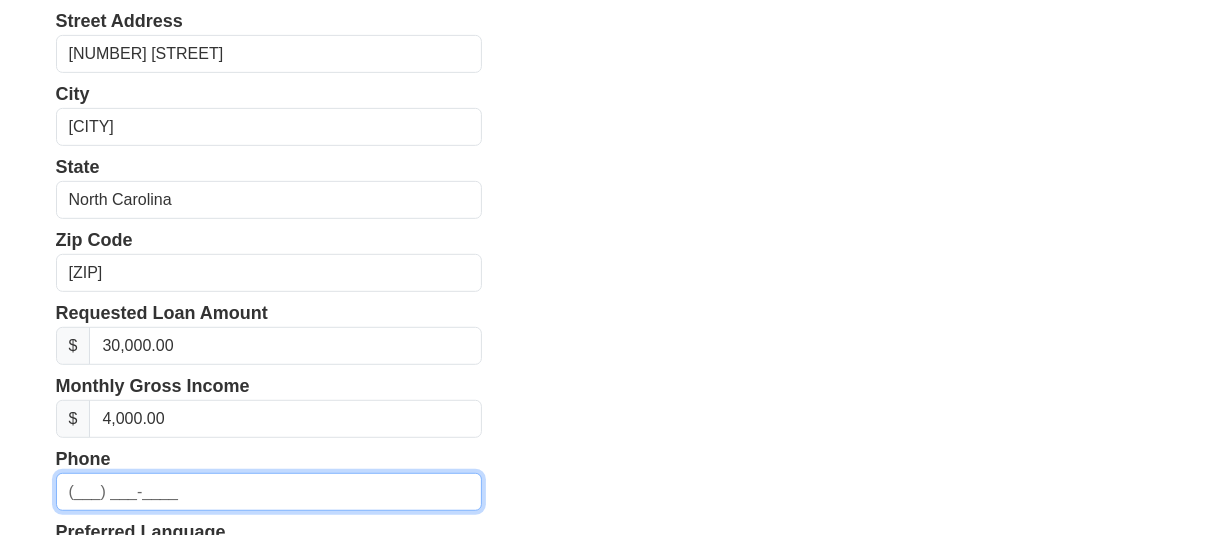 click at bounding box center [269, 492] 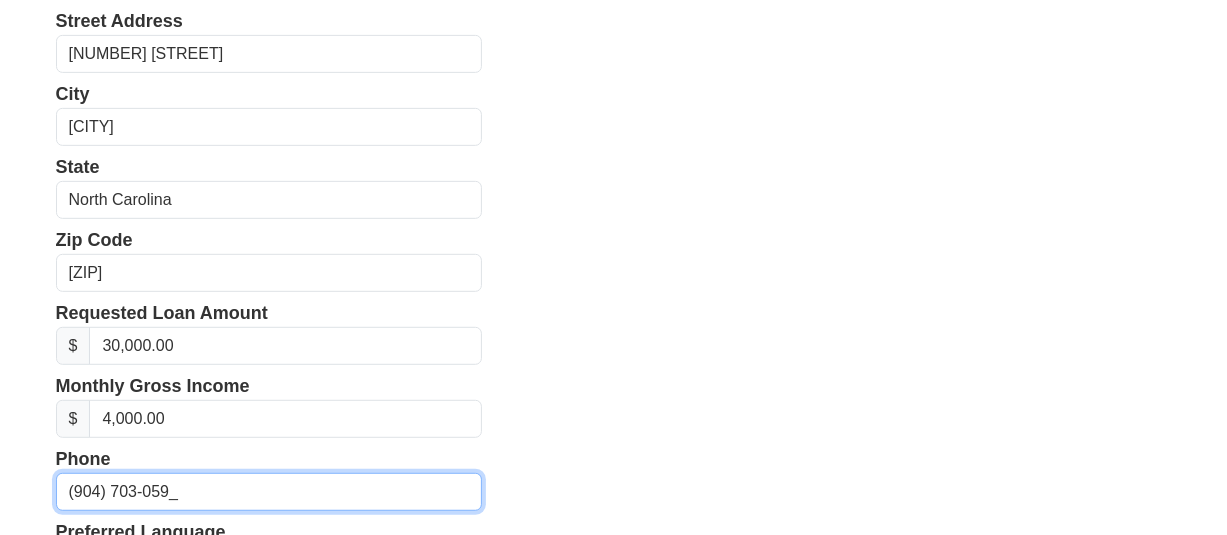 type on "(904) 703-0593" 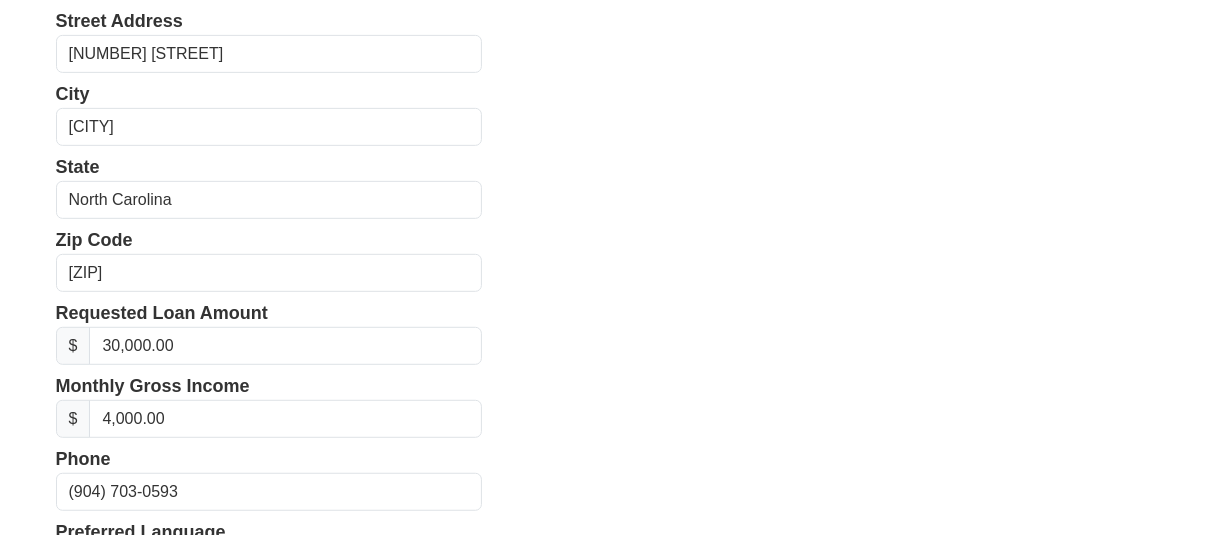 click on "First Name
[FIRST]
Last Name
[LAST]
Email Address
[EMAIL]
Re-Enter Email Address
[EMAIL]
Date of Birth
1988-06-30
Street Address
[NUMBER] [STREET]
City
[CITY]
State
Alabama
Alaska
Arizona
Arkansas
California
Colorado
Connecticut
Delaware
District of Columbia
Florida
Georgia
[NUMBER] [STREET]" at bounding box center [613, -253] 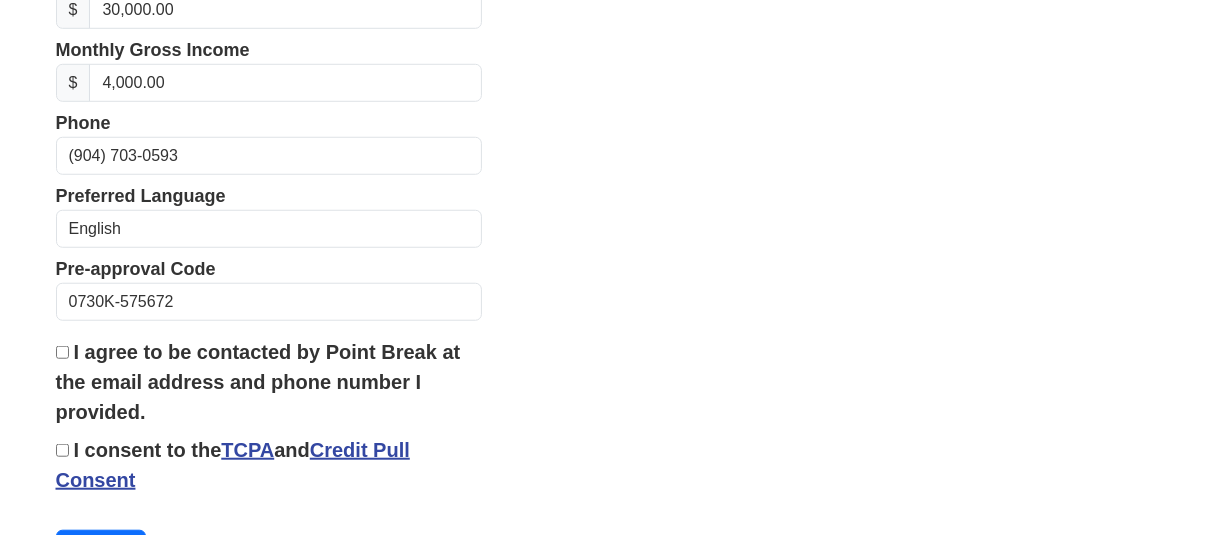 scroll, scrollTop: 880, scrollLeft: 0, axis: vertical 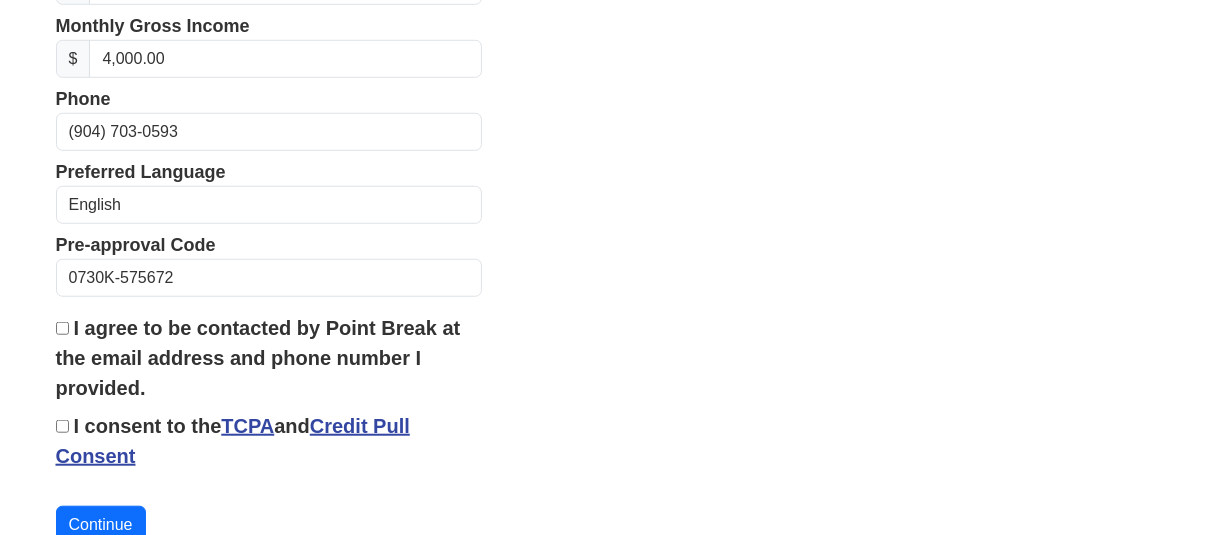 click on "I agree to be contacted by Point Break at the email address and phone number I provided." at bounding box center (62, 328) 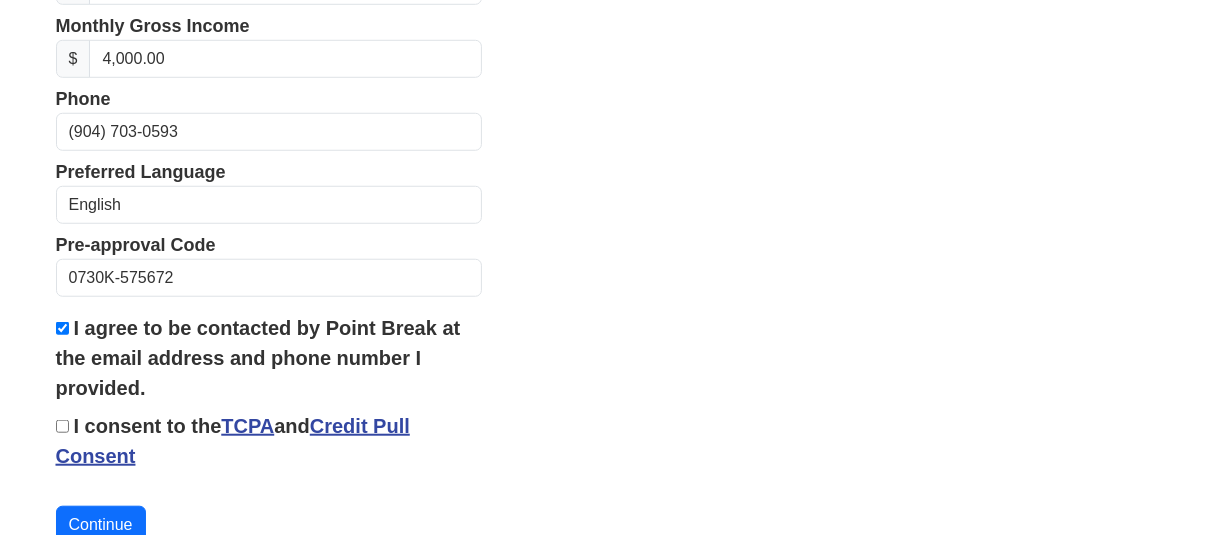 click on "I consent to the
TCPA  and
Credit Pull Consent" at bounding box center (269, 441) 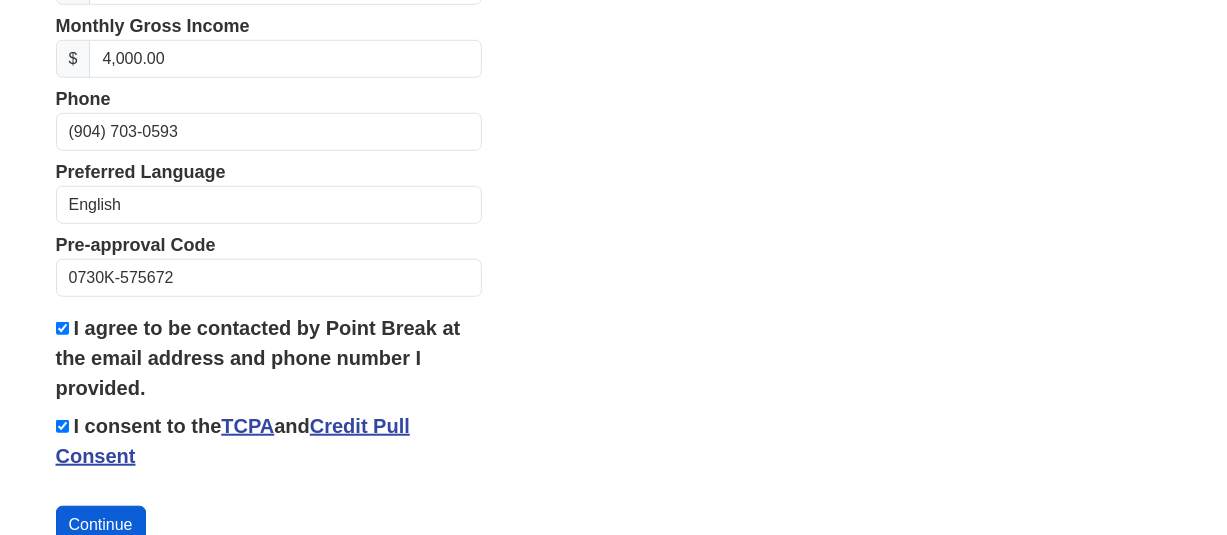 click on "Continue" at bounding box center (101, 525) 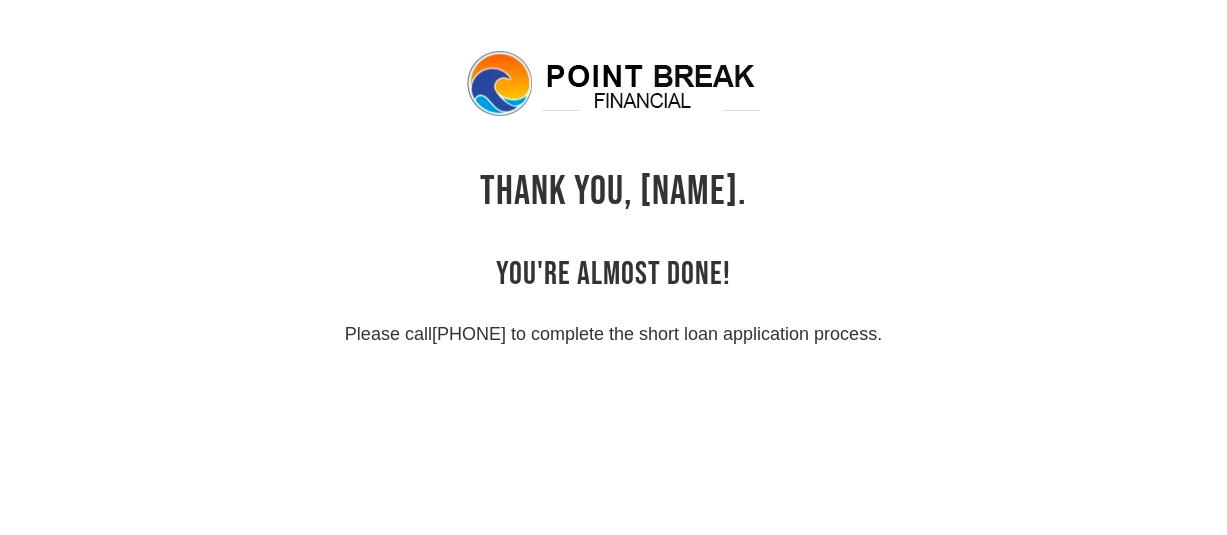 scroll, scrollTop: 0, scrollLeft: 0, axis: both 